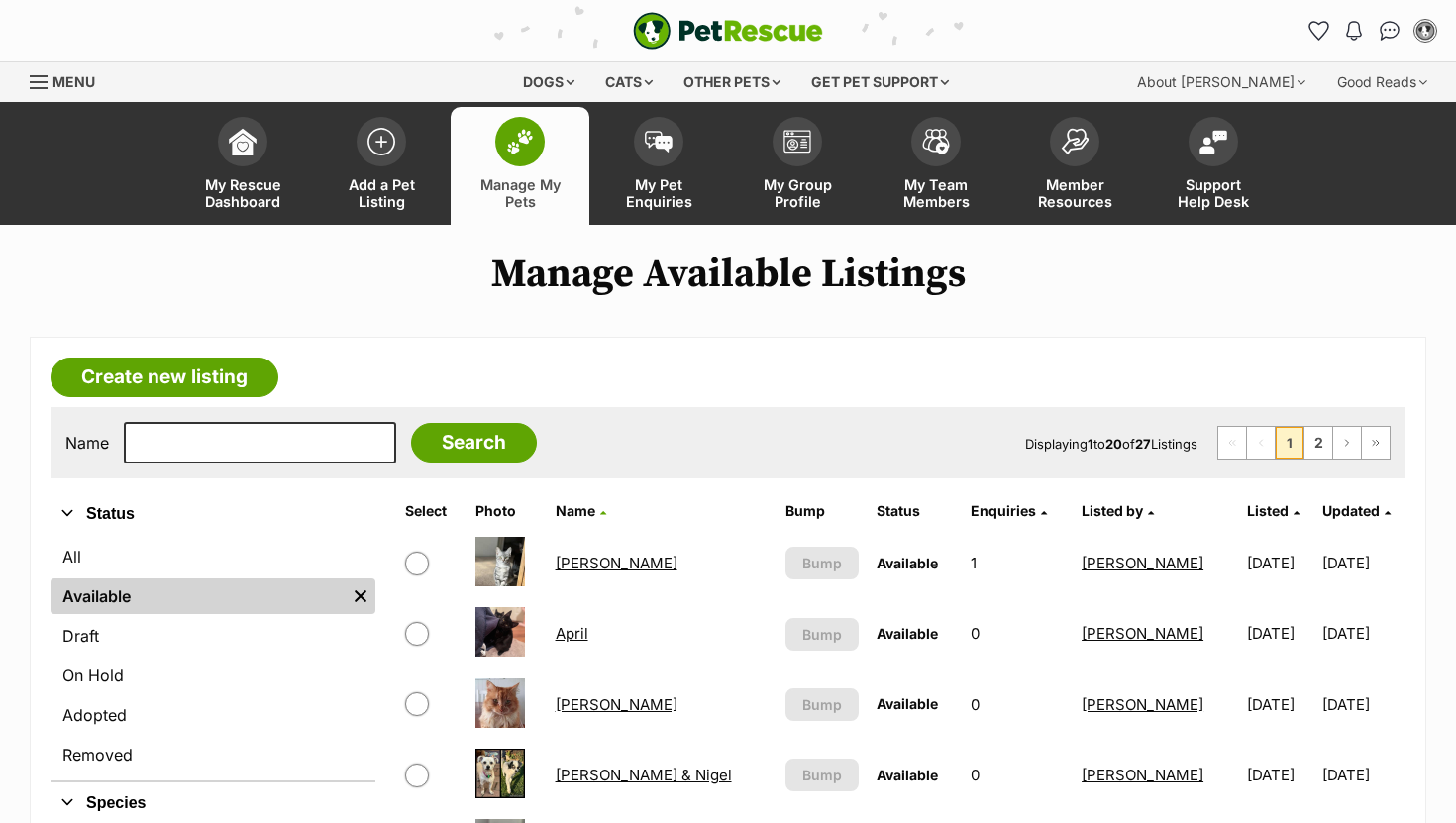 scroll, scrollTop: 521, scrollLeft: 0, axis: vertical 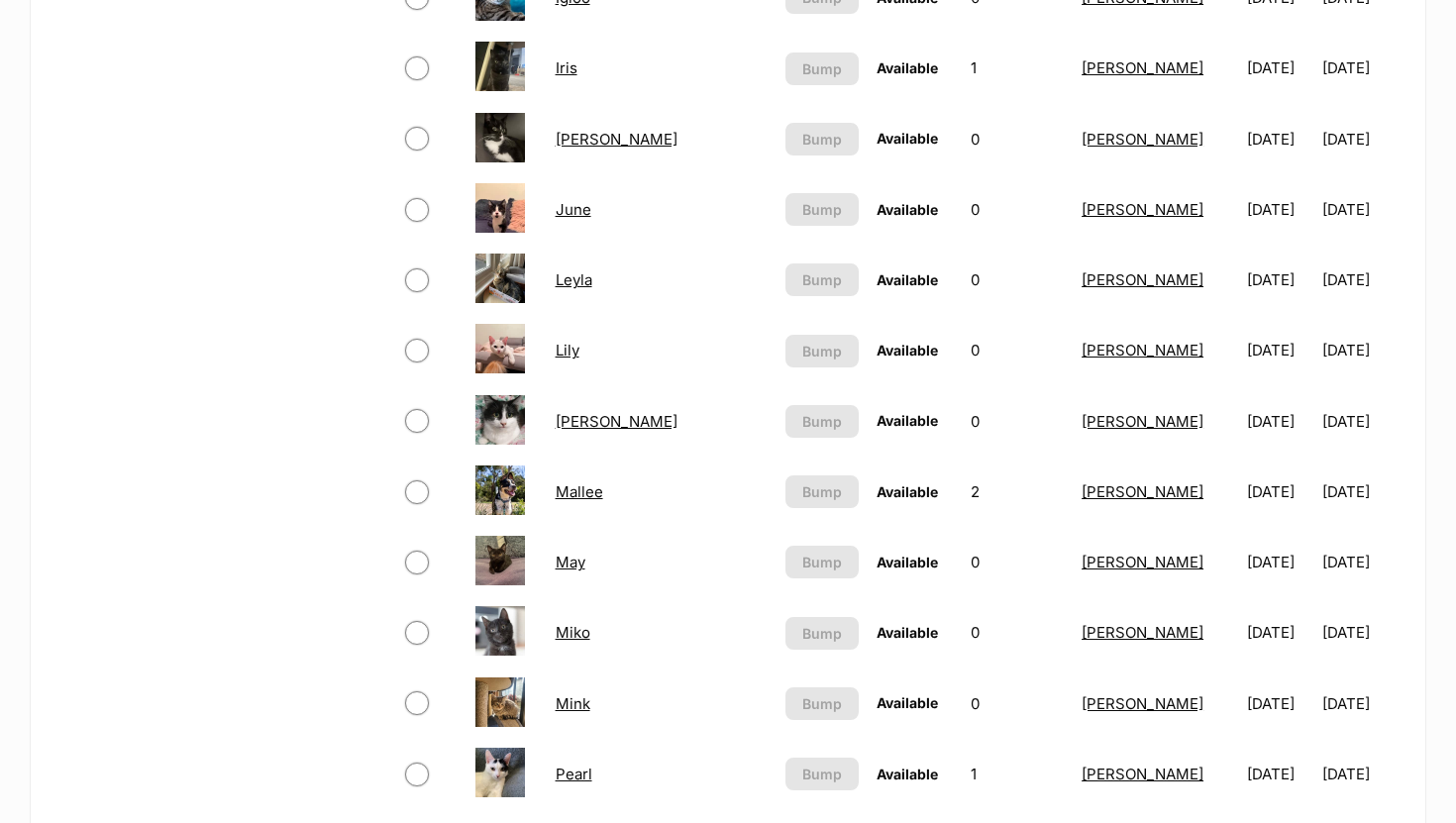 click on "Miko" at bounding box center (572, 632) 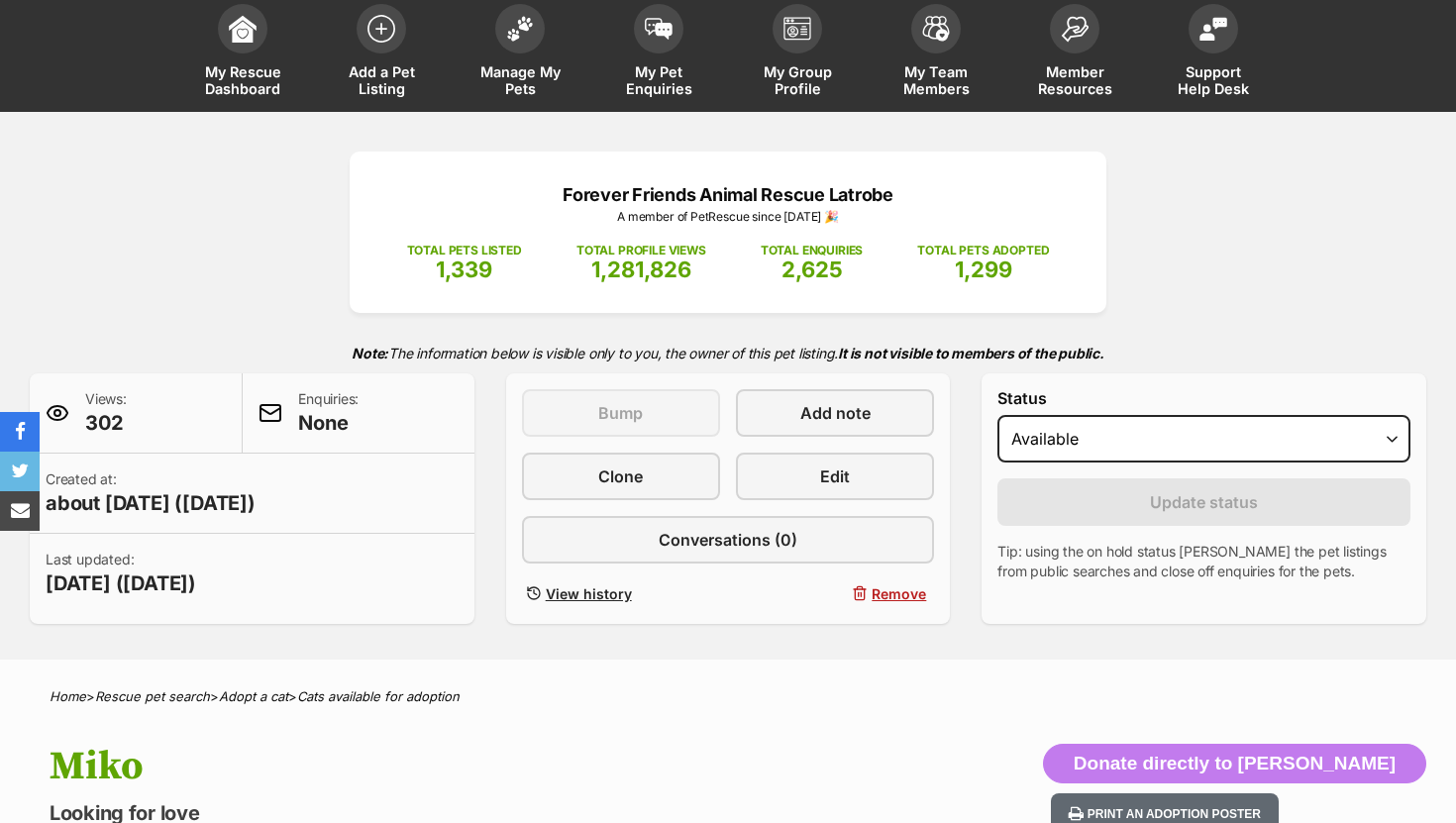scroll, scrollTop: 553, scrollLeft: 0, axis: vertical 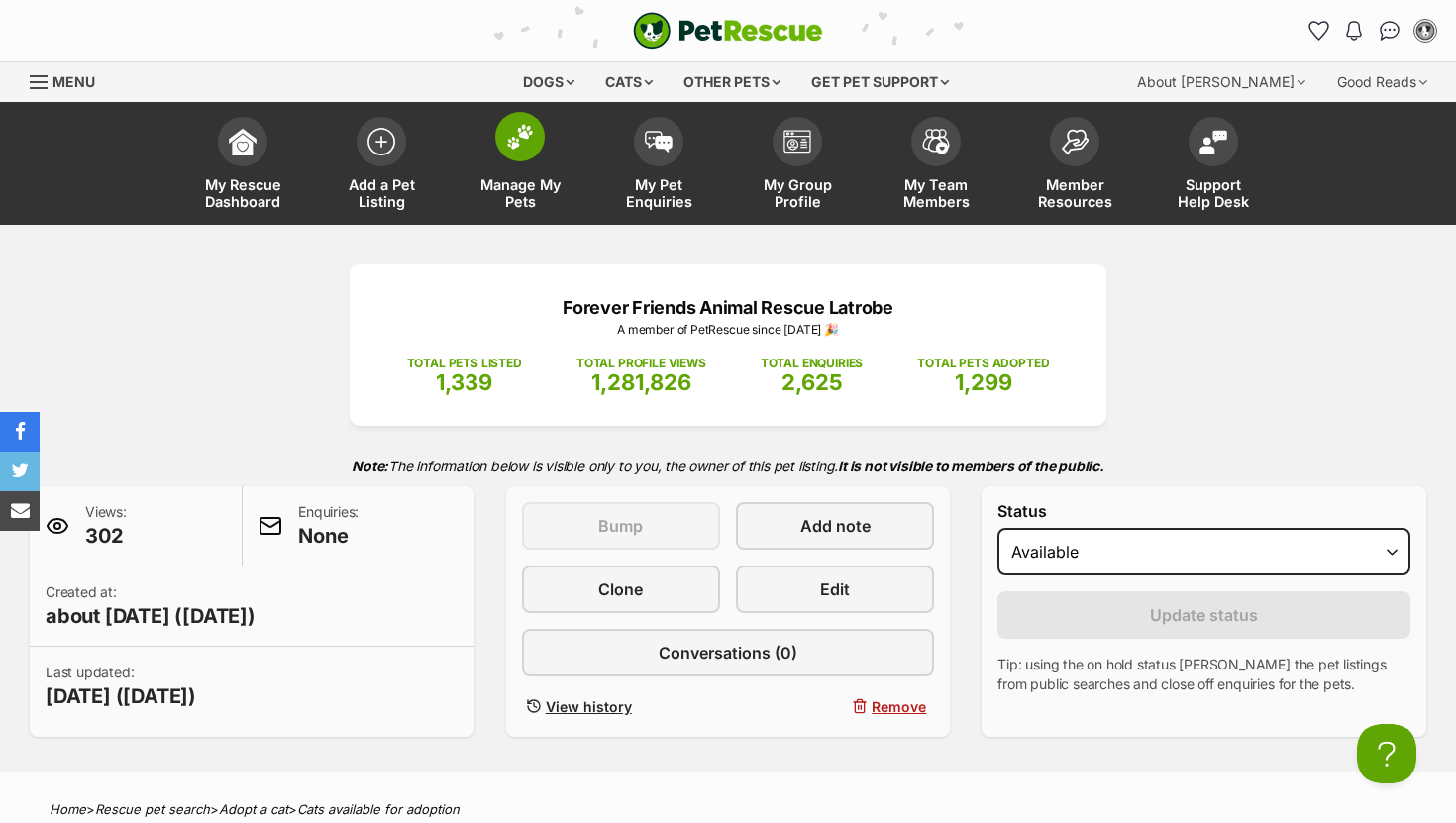 click on "Manage My Pets" at bounding box center (520, 165) 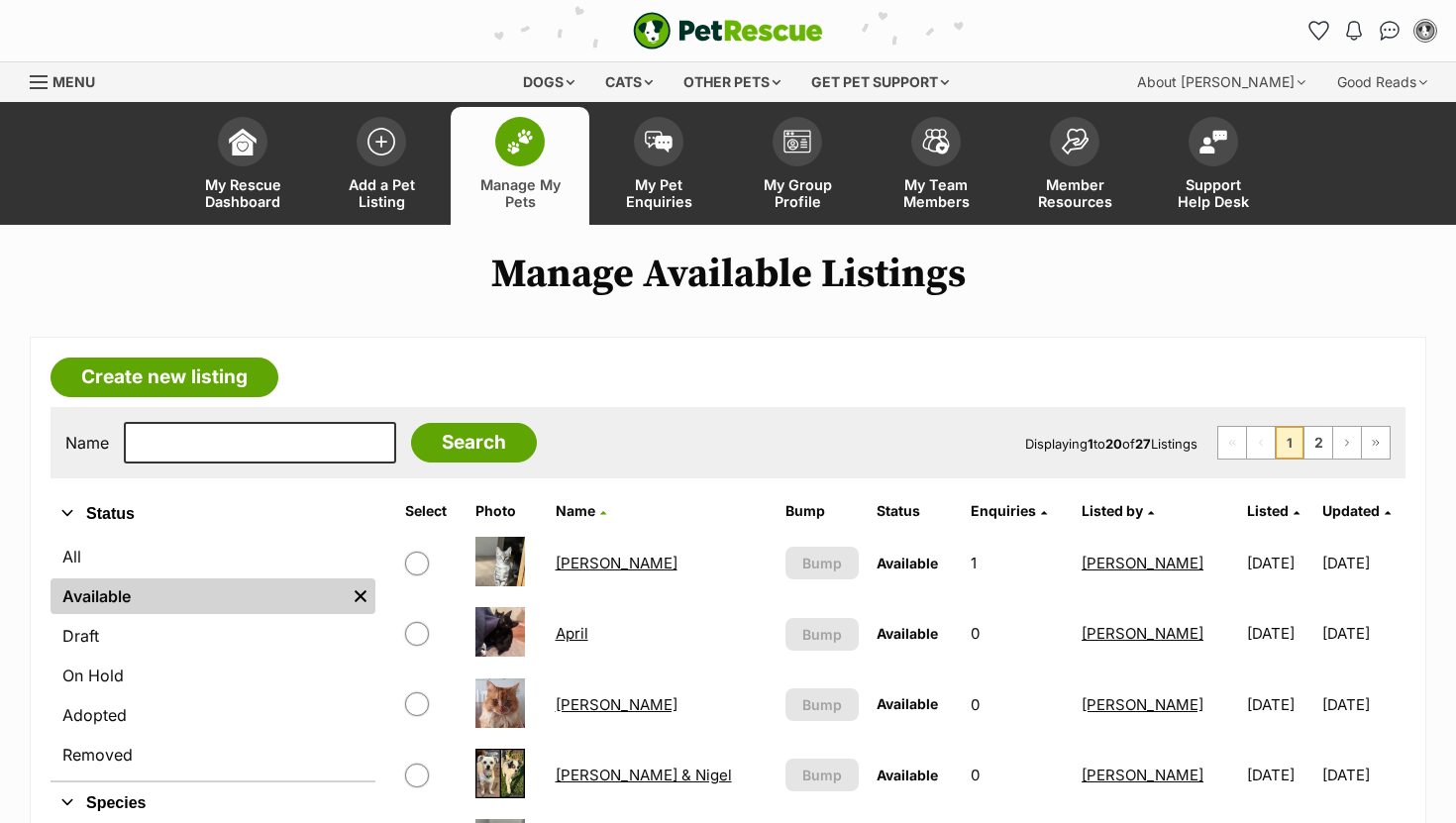 scroll, scrollTop: 0, scrollLeft: 0, axis: both 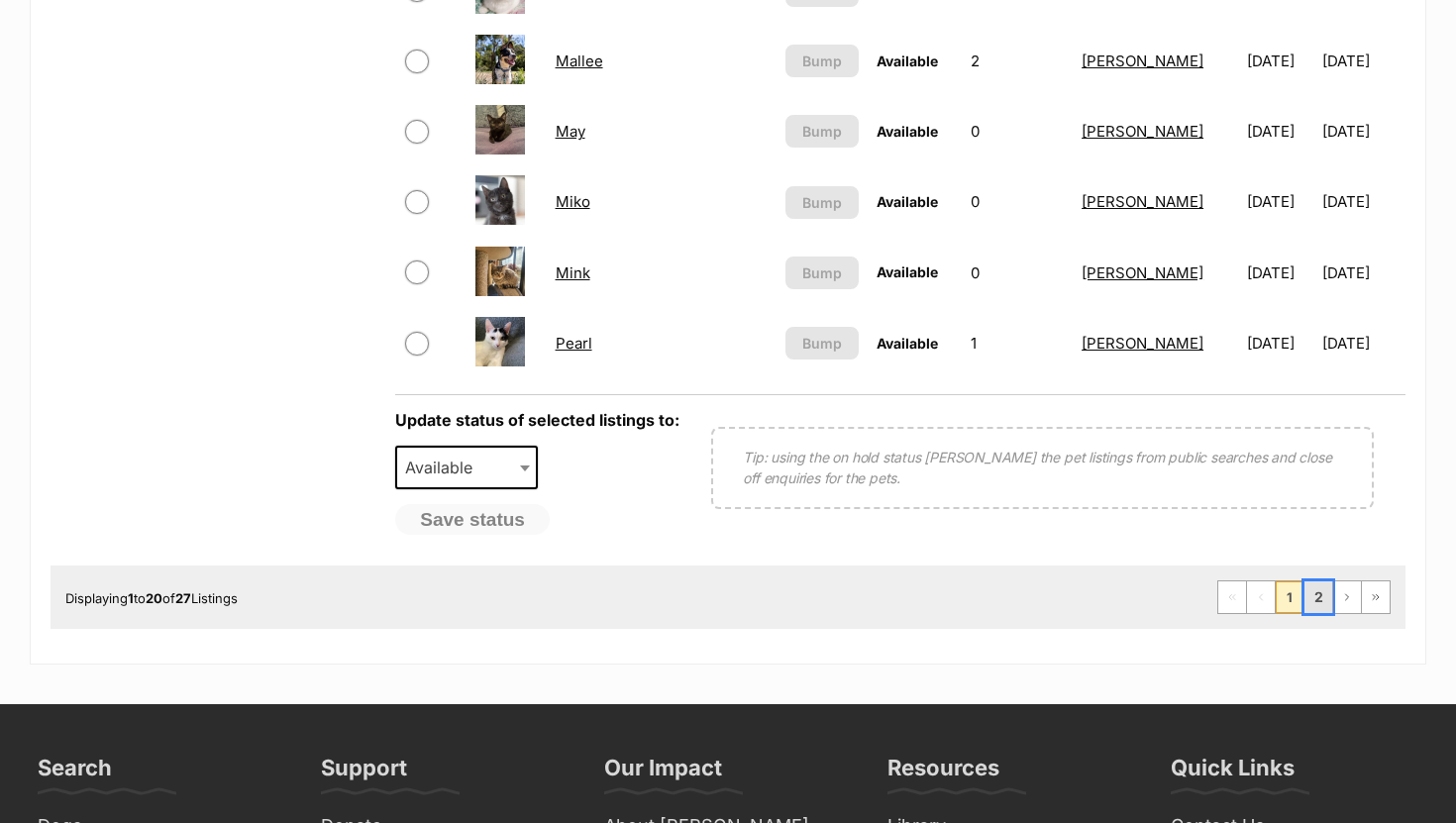click on "2" at bounding box center [1318, 597] 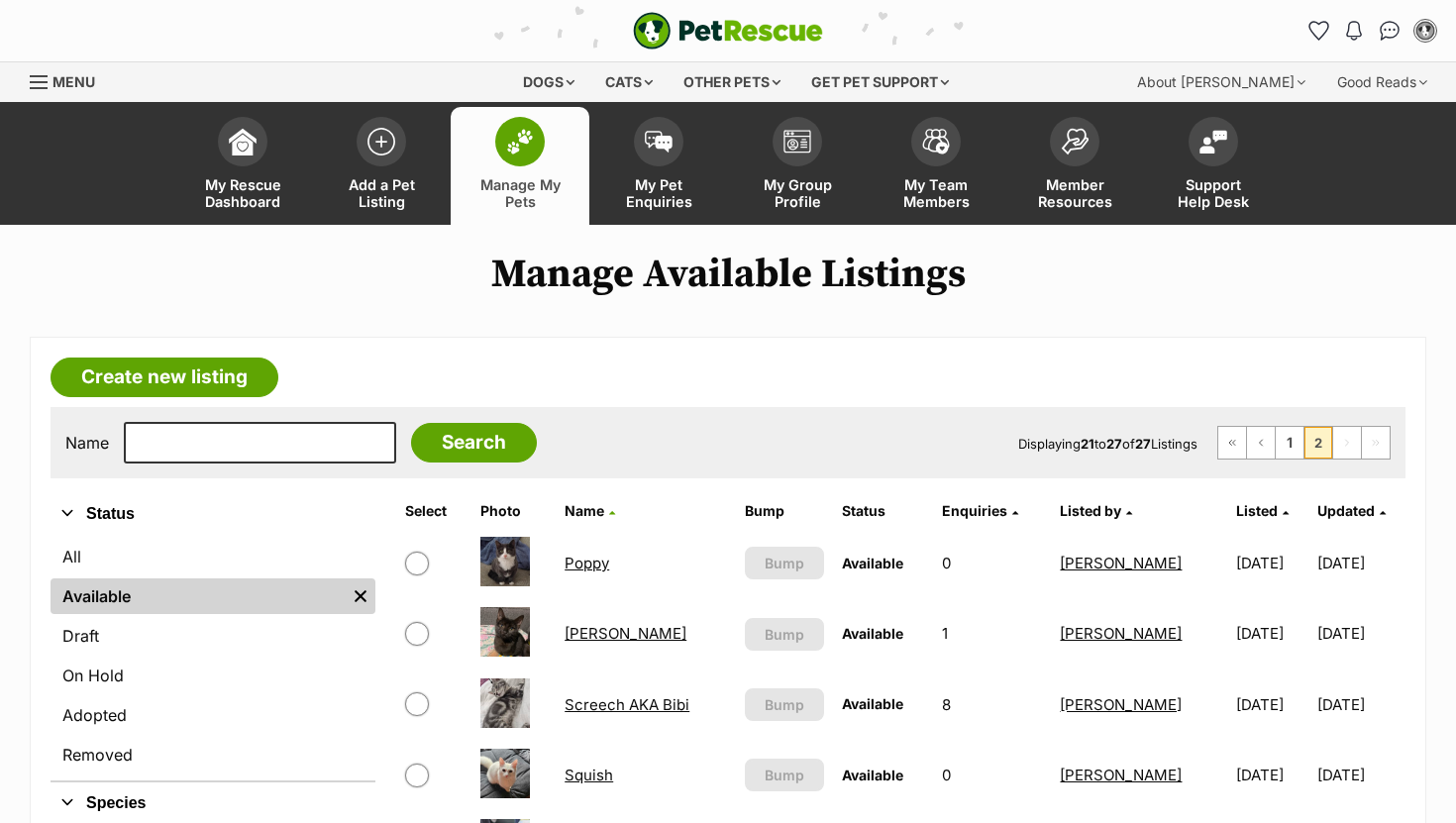 scroll, scrollTop: 0, scrollLeft: 0, axis: both 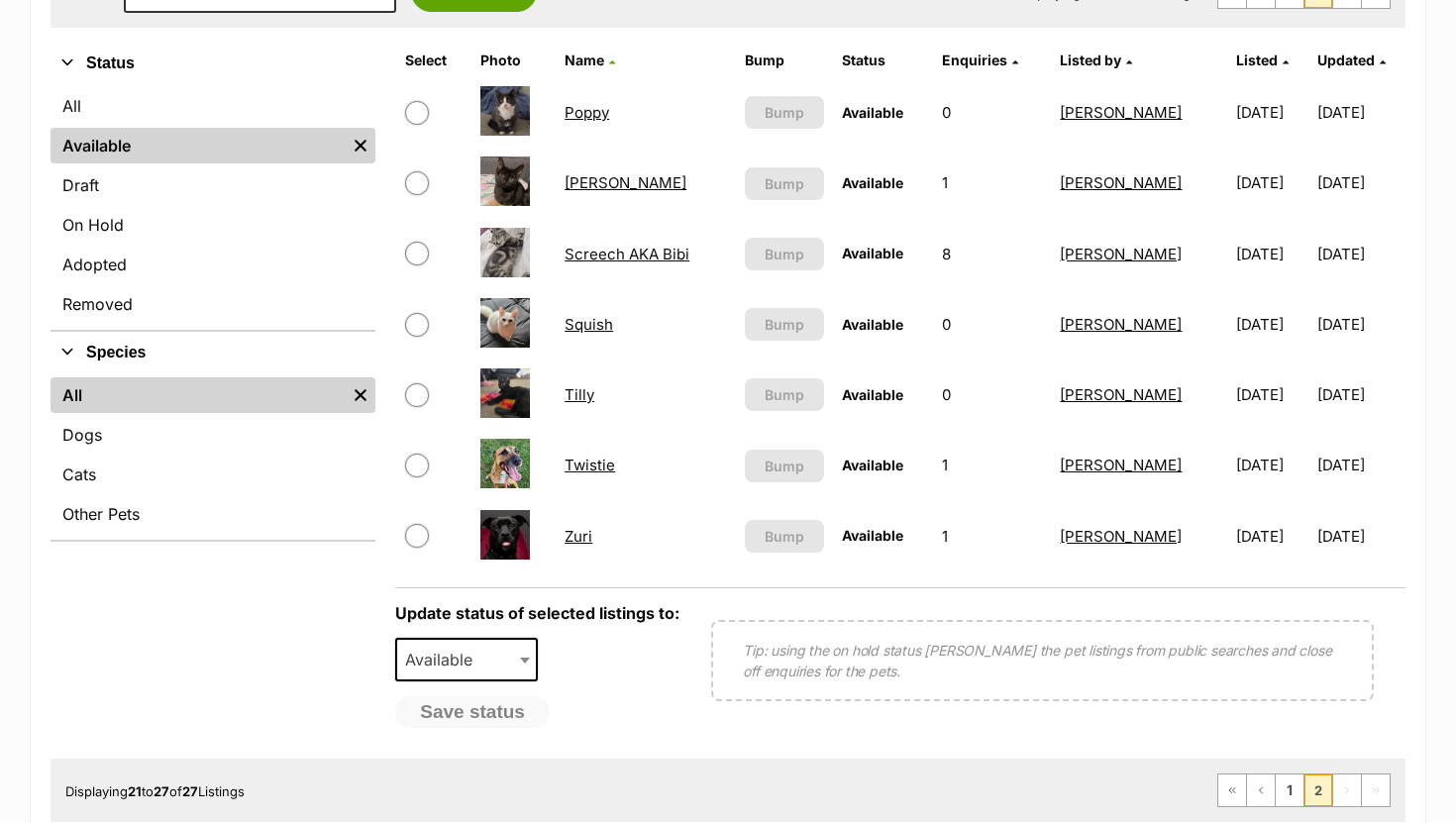 click on "Tilly" at bounding box center (579, 394) 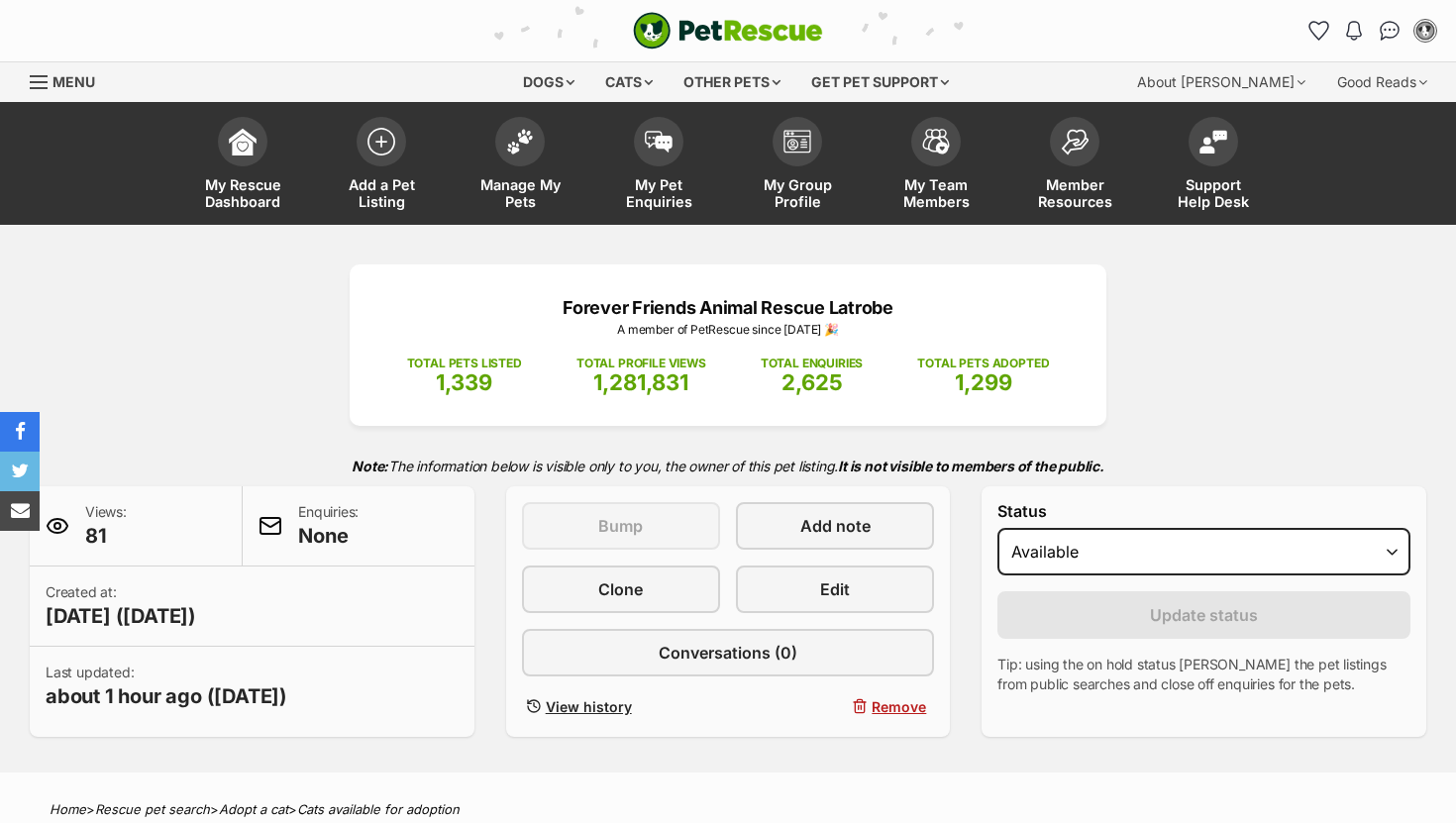 scroll, scrollTop: 0, scrollLeft: 0, axis: both 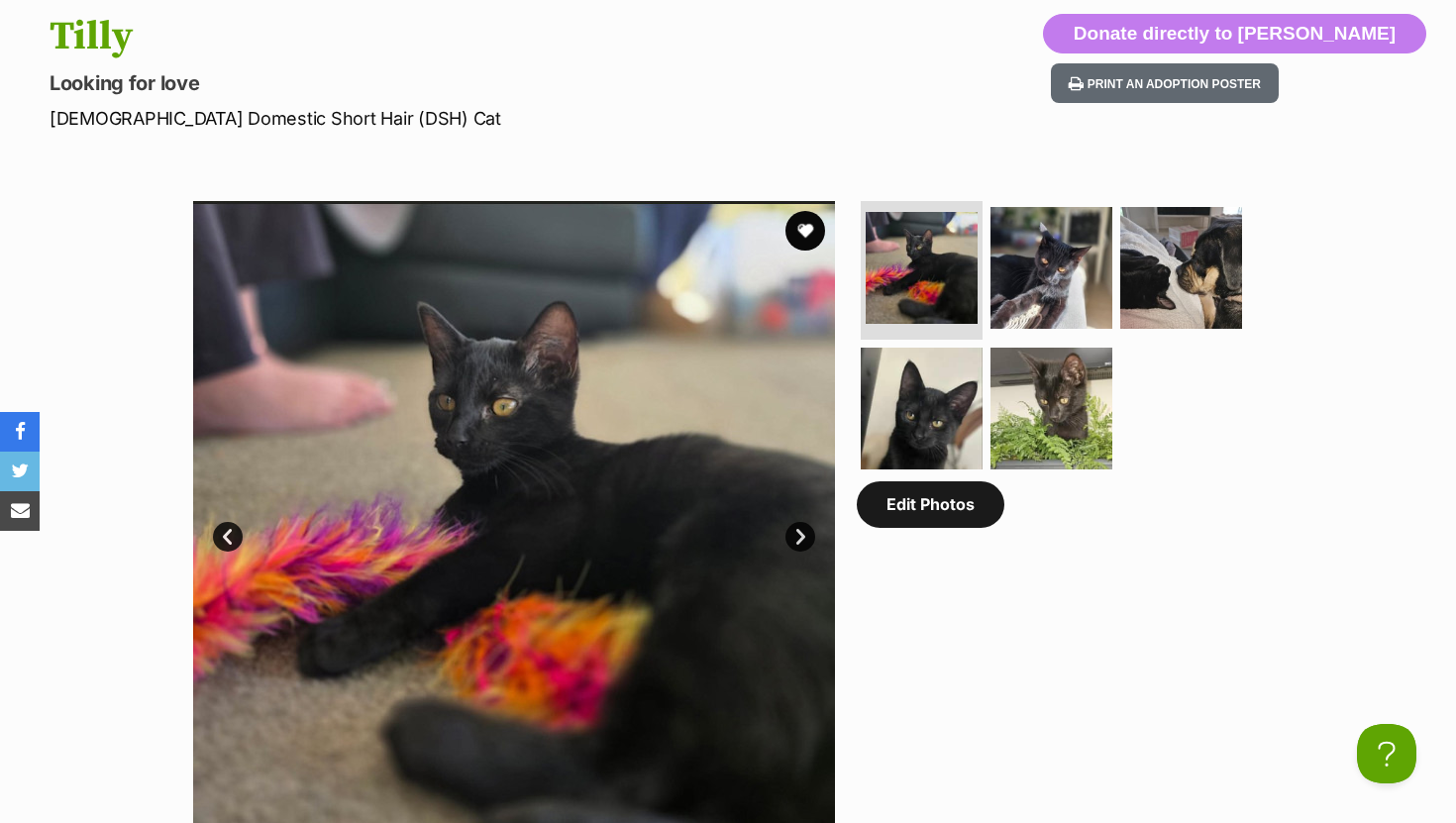 click on "Edit Photos" at bounding box center (930, 504) 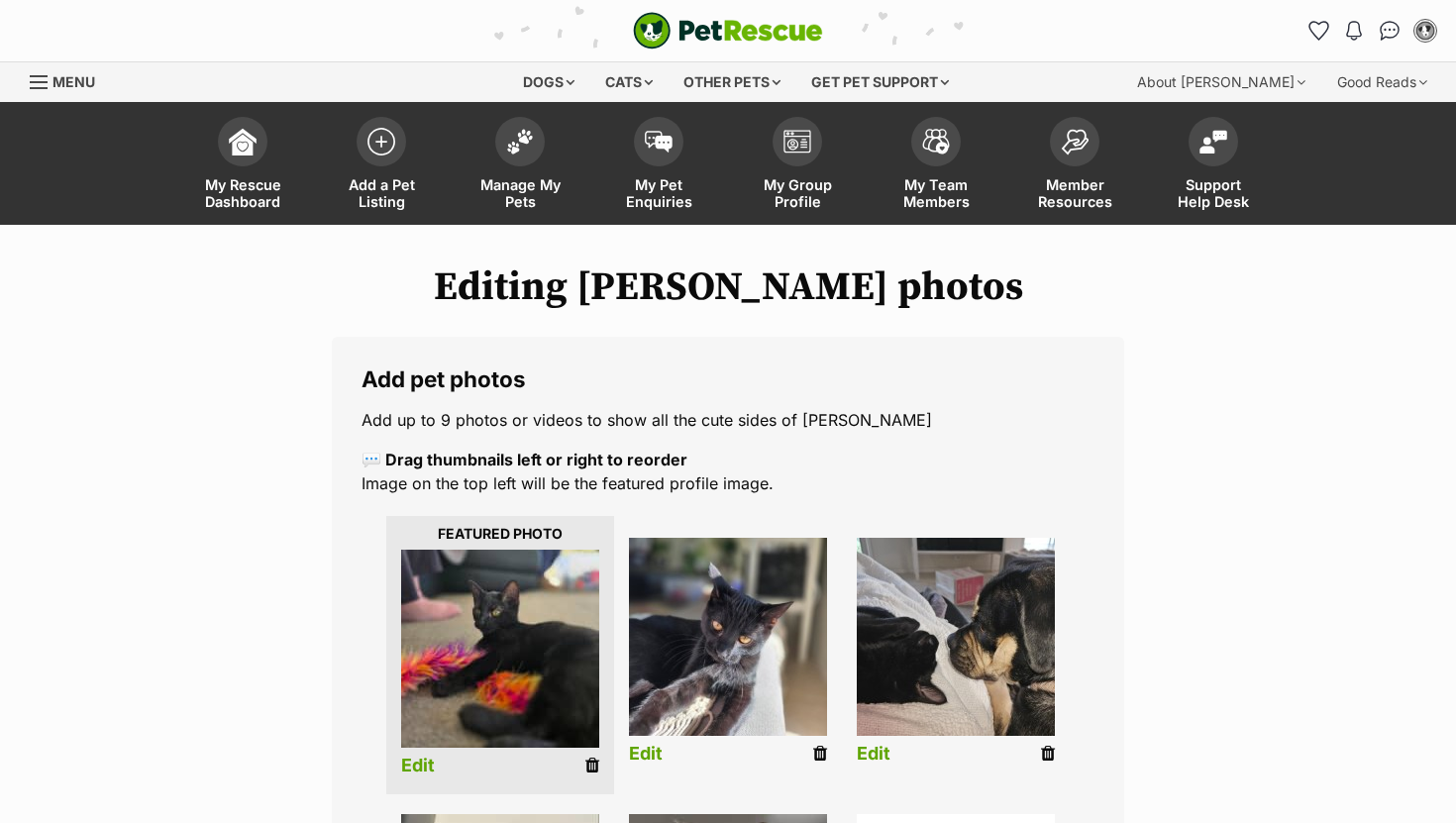 scroll, scrollTop: 0, scrollLeft: 0, axis: both 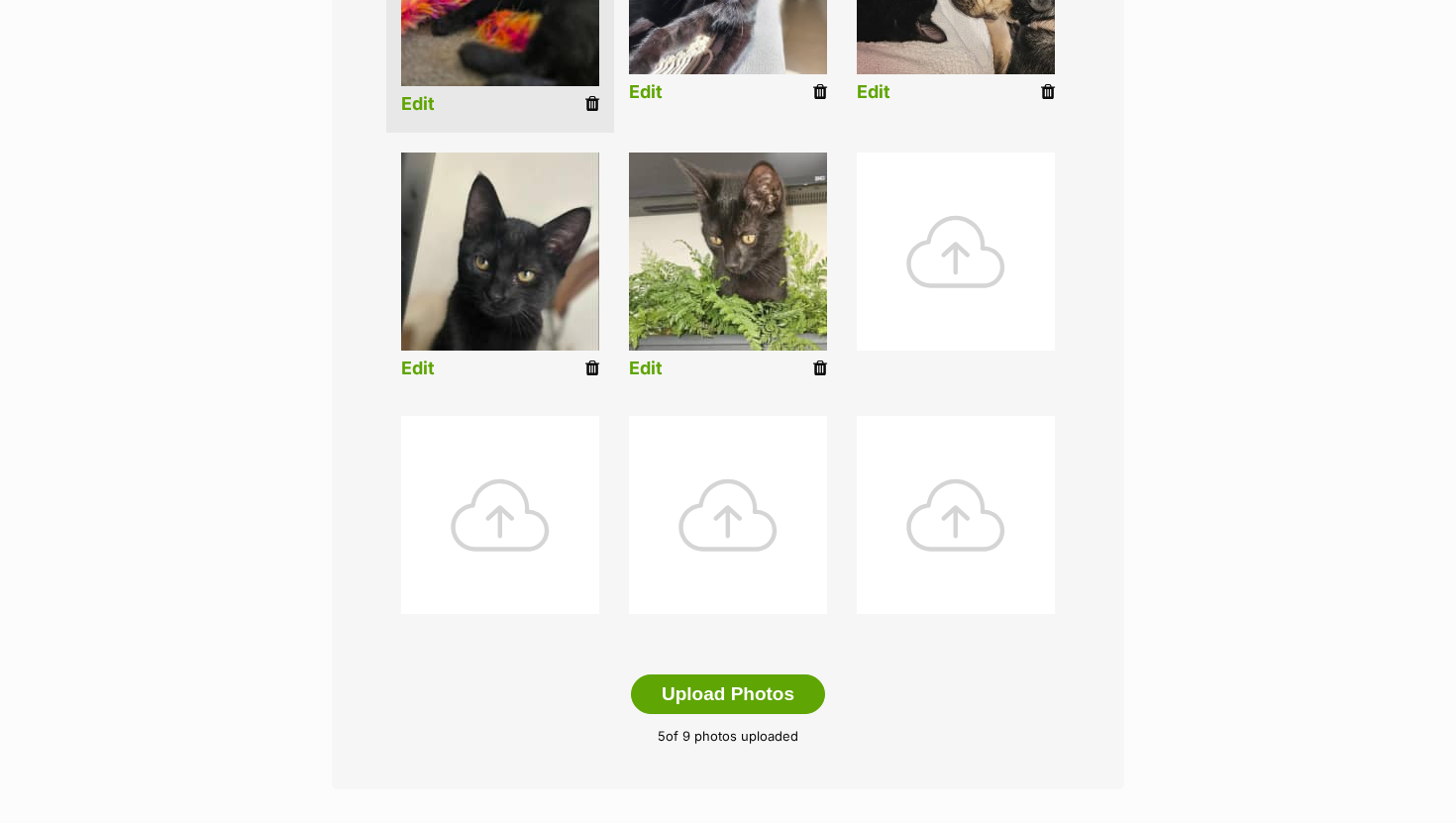 click at bounding box center (956, 252) 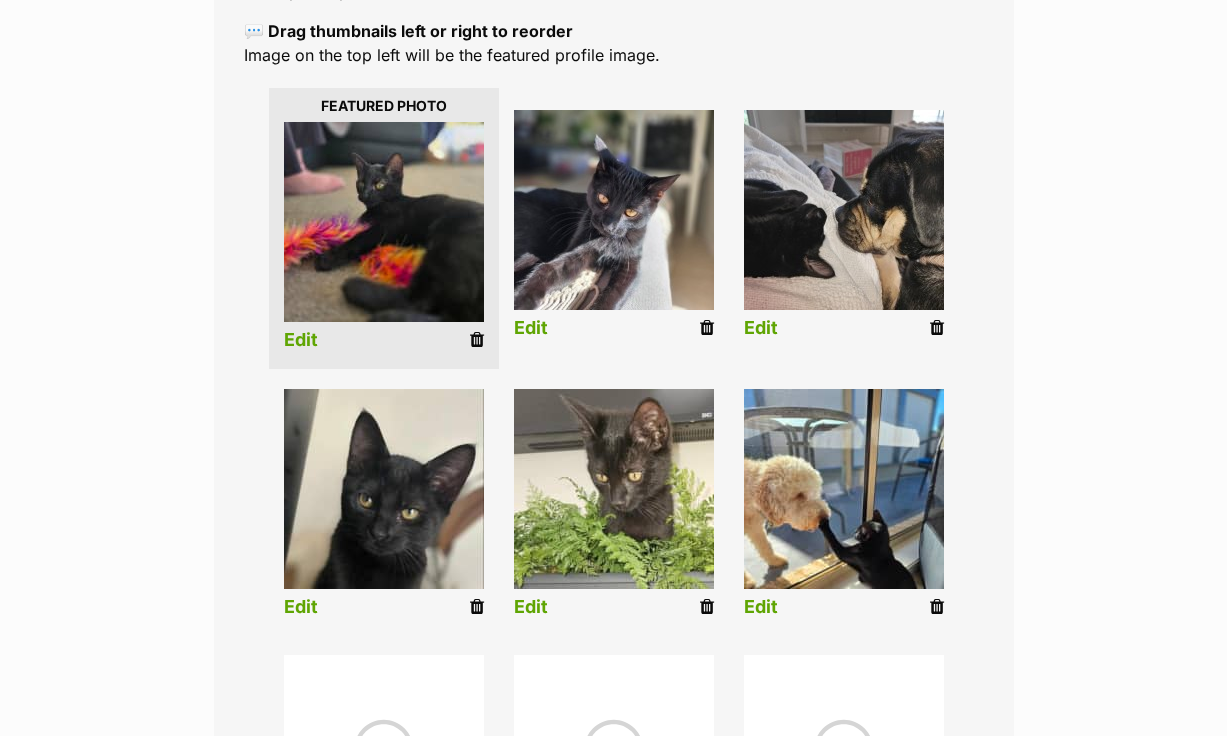 scroll, scrollTop: 460, scrollLeft: 0, axis: vertical 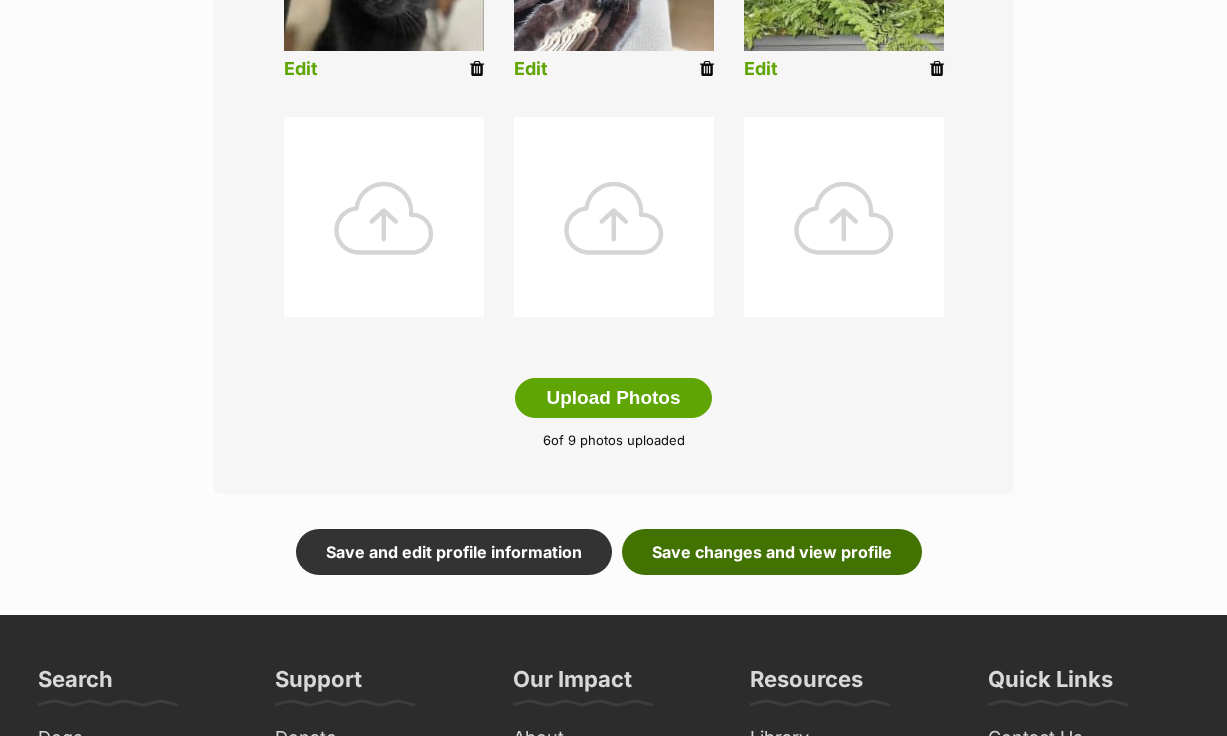 click on "Save changes and view profile" at bounding box center [772, 552] 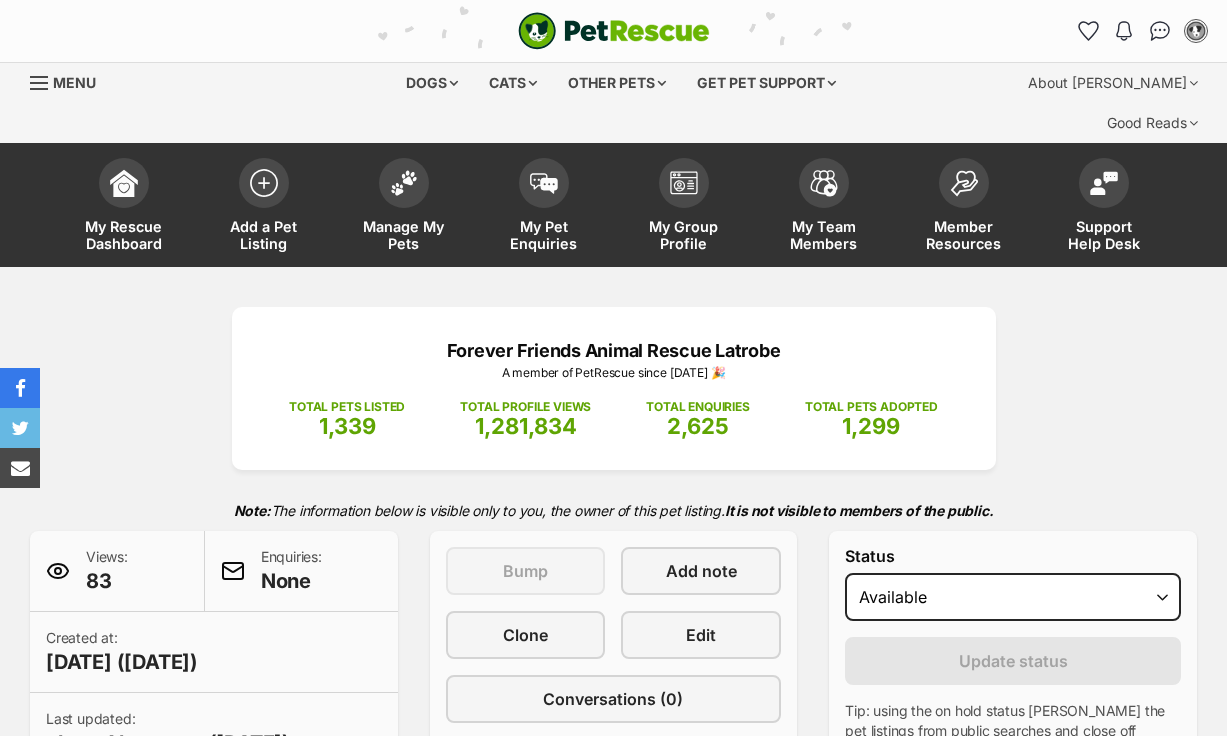 scroll, scrollTop: 0, scrollLeft: 0, axis: both 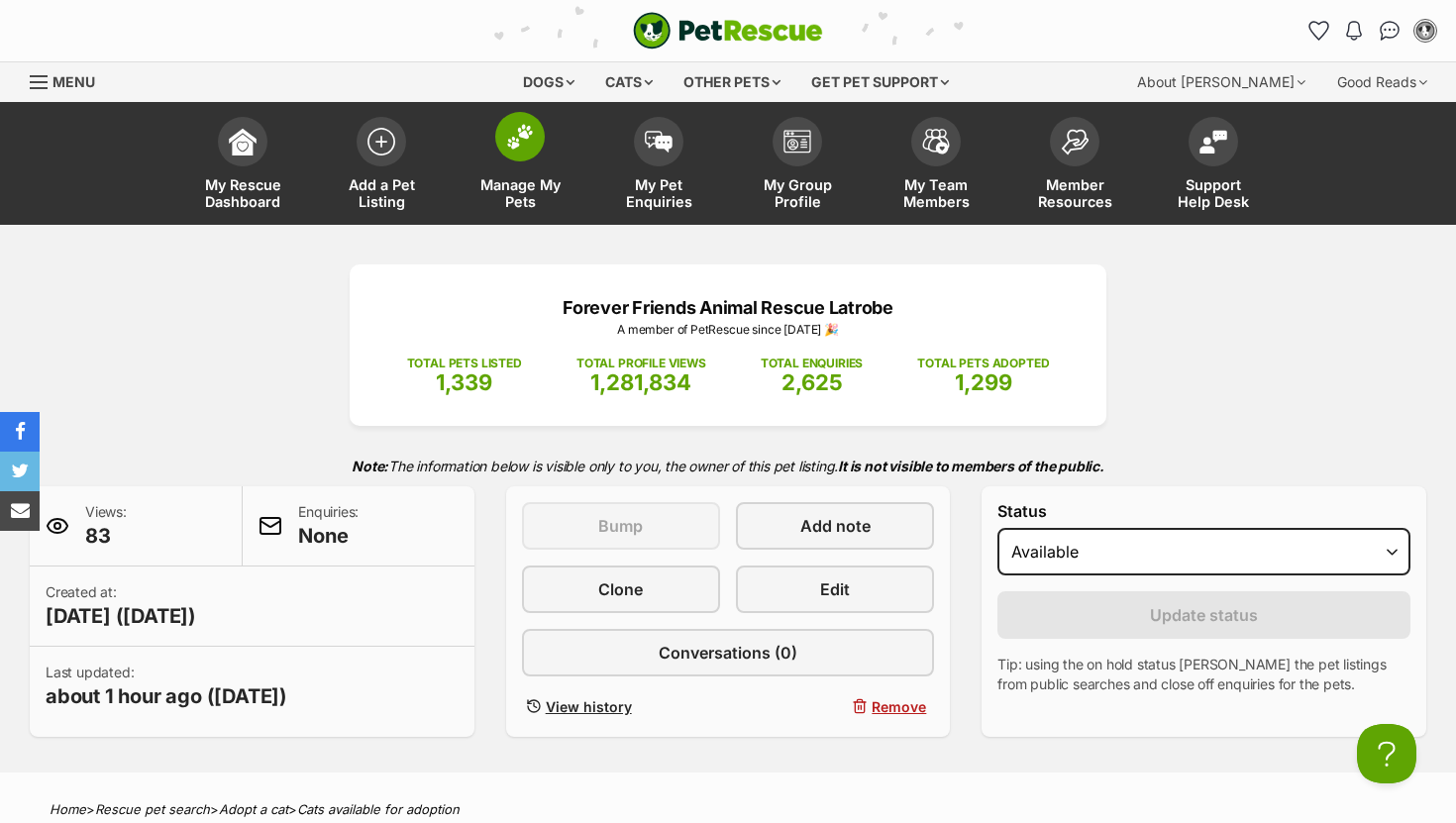 click at bounding box center (520, 137) 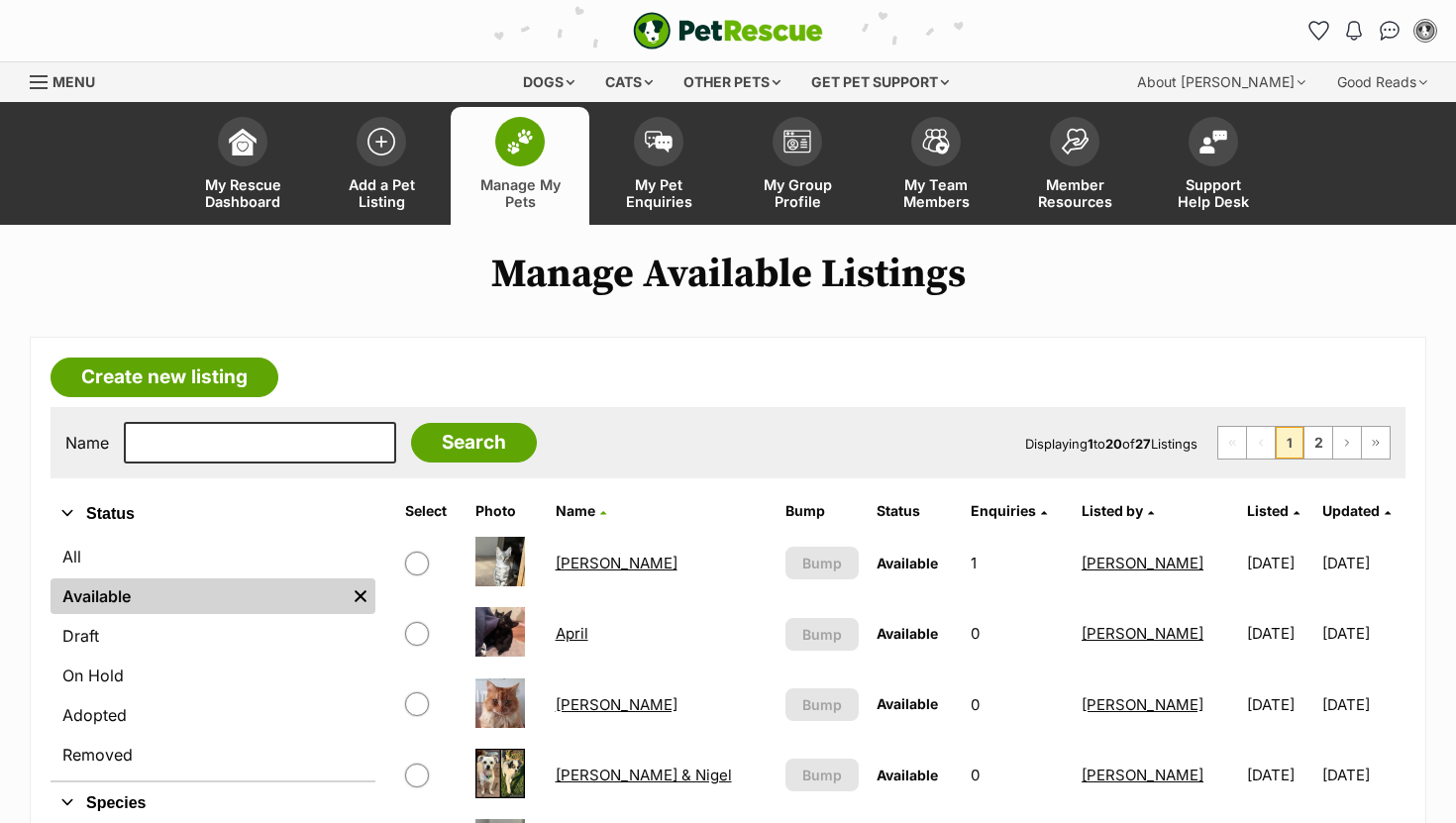 scroll, scrollTop: 0, scrollLeft: 0, axis: both 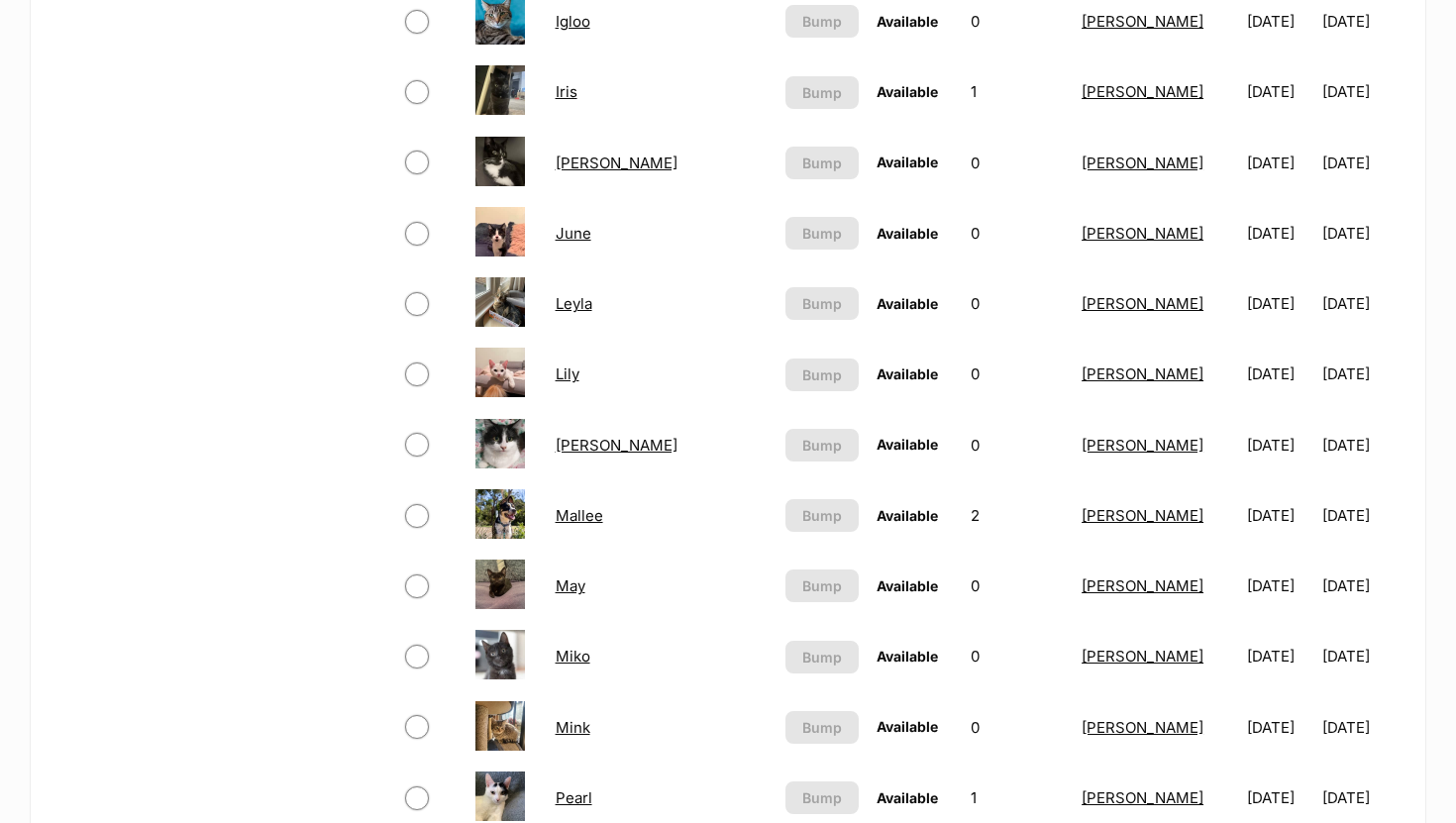 click on "[PERSON_NAME]" at bounding box center (616, 445) 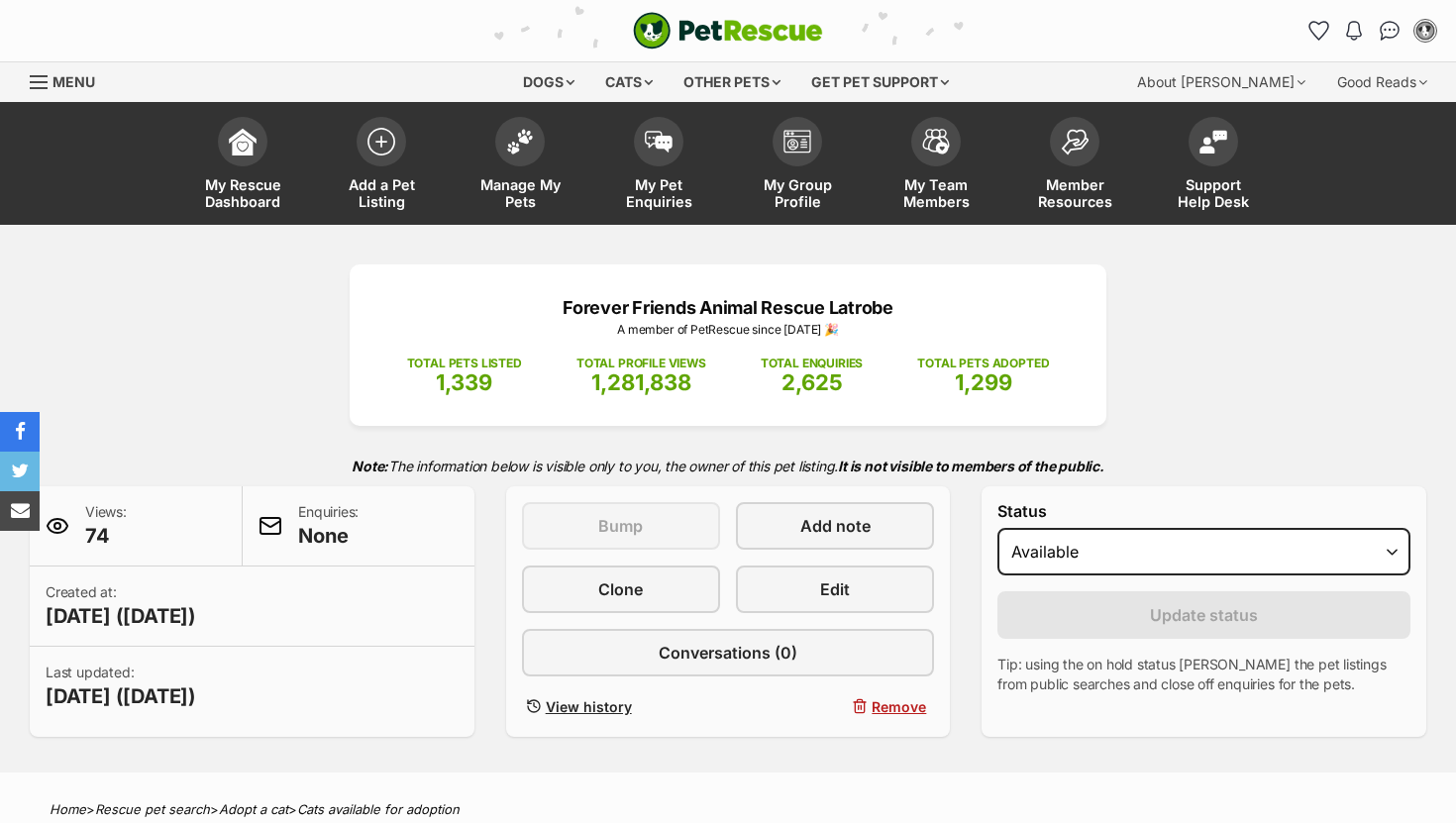 scroll, scrollTop: 0, scrollLeft: 0, axis: both 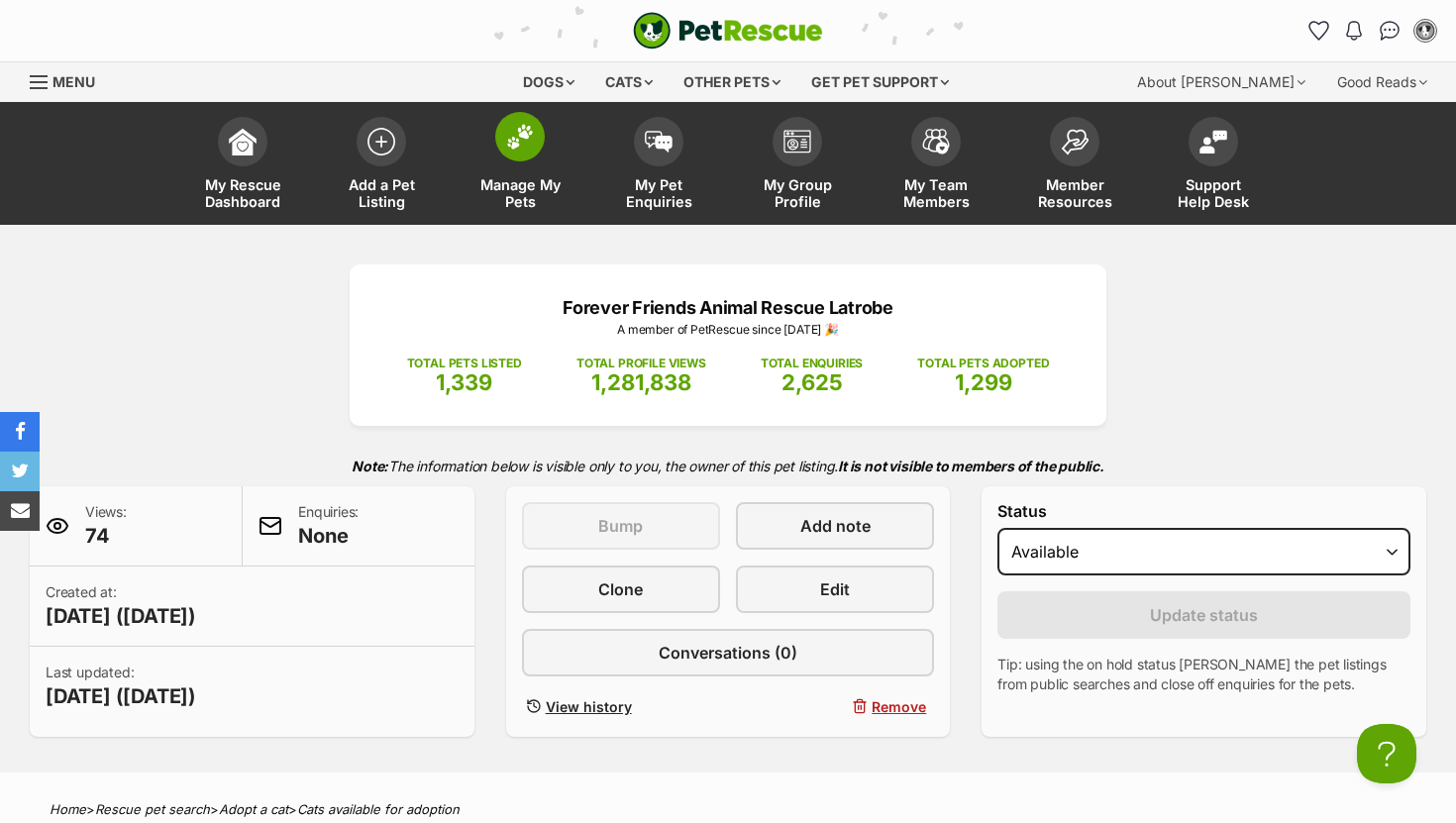 click at bounding box center [520, 137] 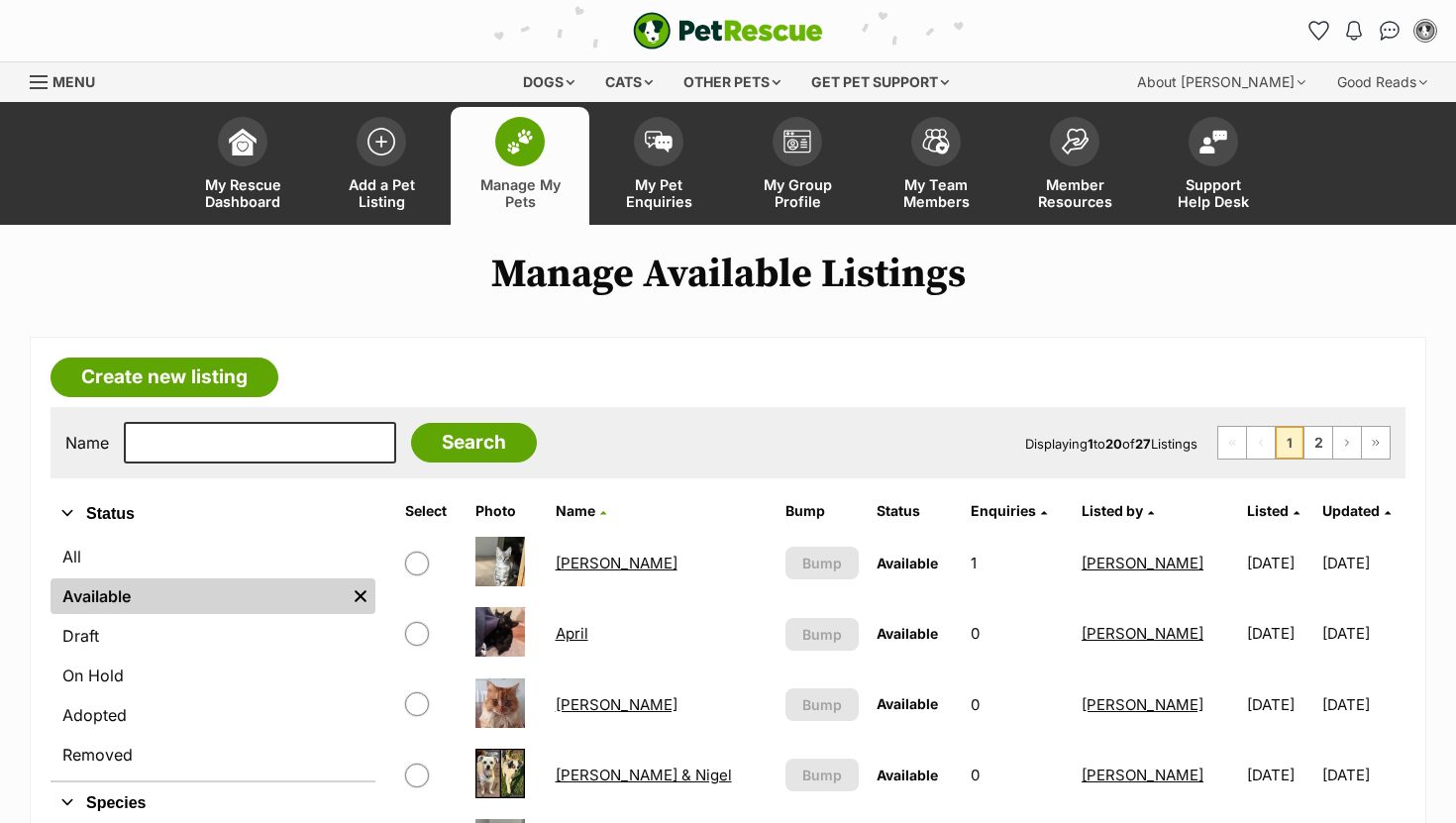 scroll, scrollTop: 0, scrollLeft: 0, axis: both 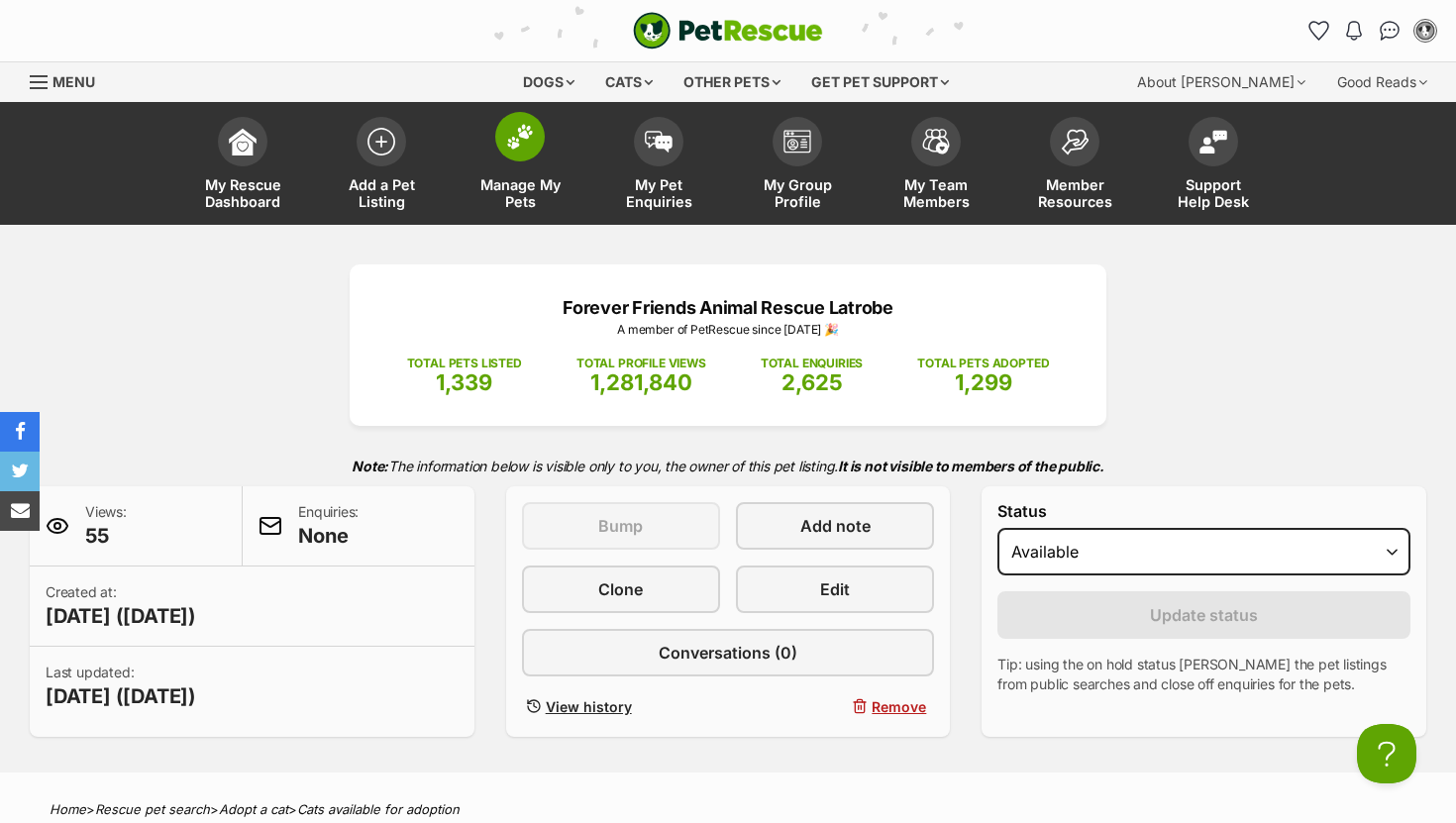 click at bounding box center [520, 137] 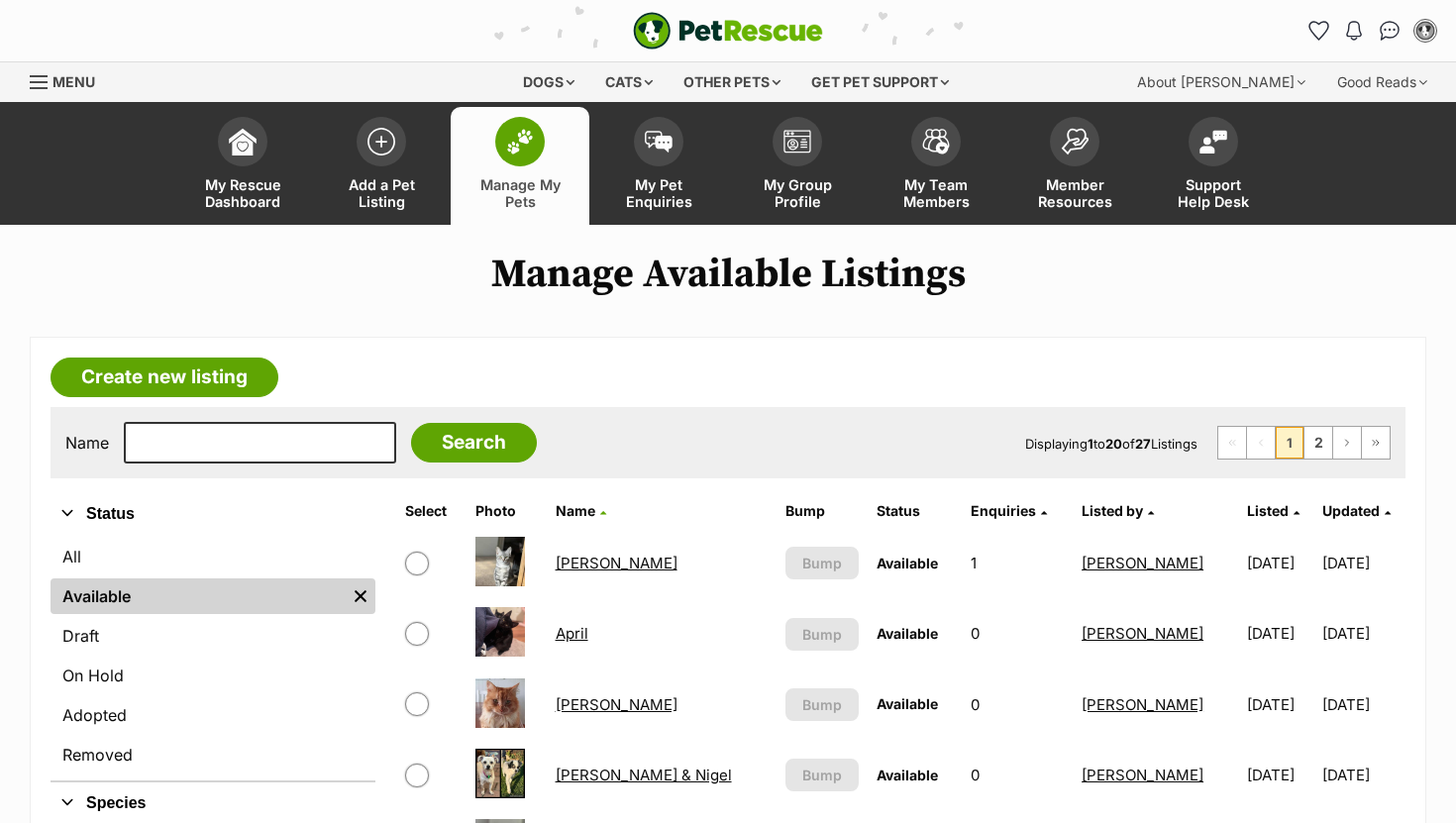 scroll, scrollTop: 171, scrollLeft: 0, axis: vertical 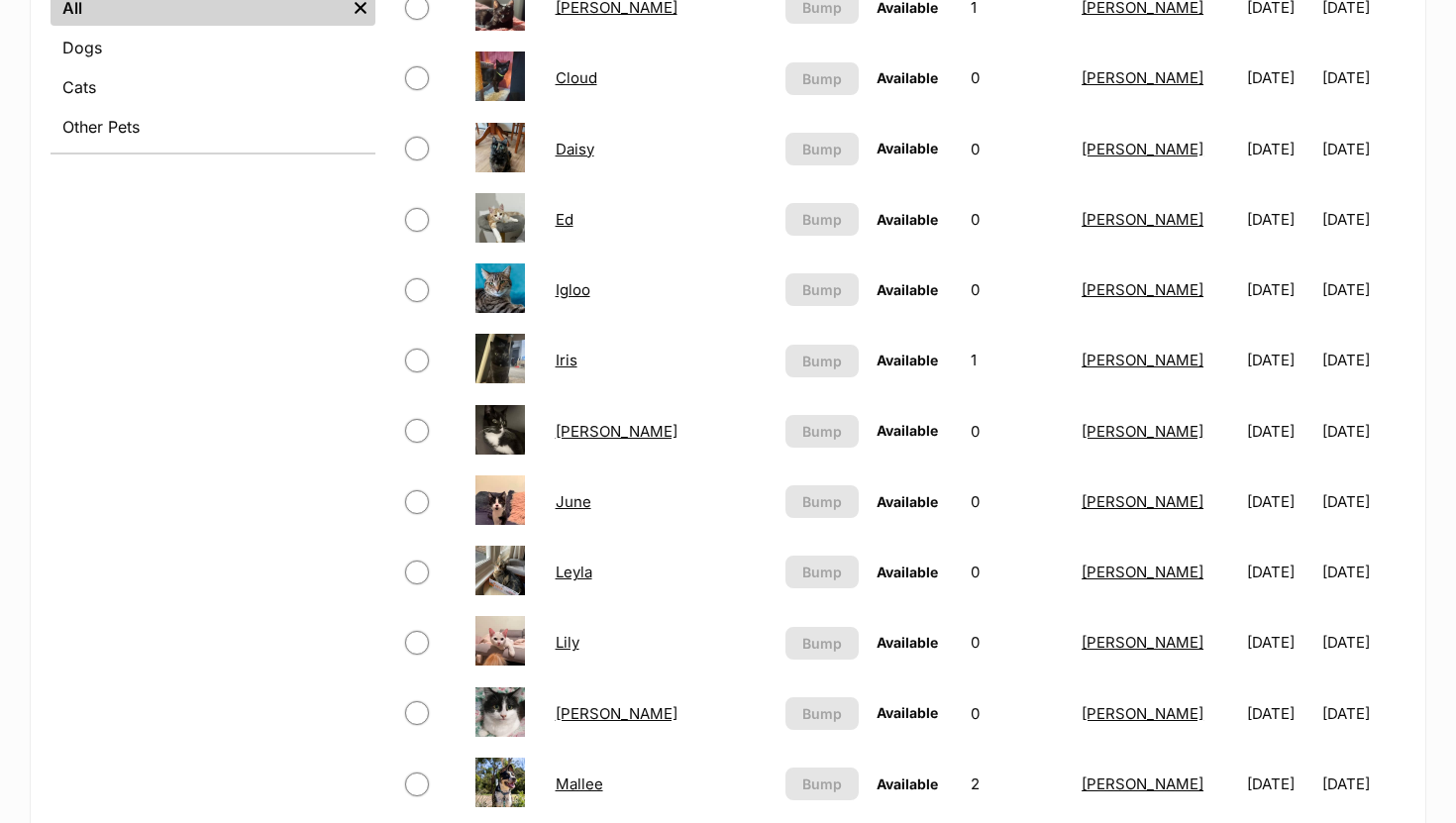 click on "[PERSON_NAME]" at bounding box center [616, 431] 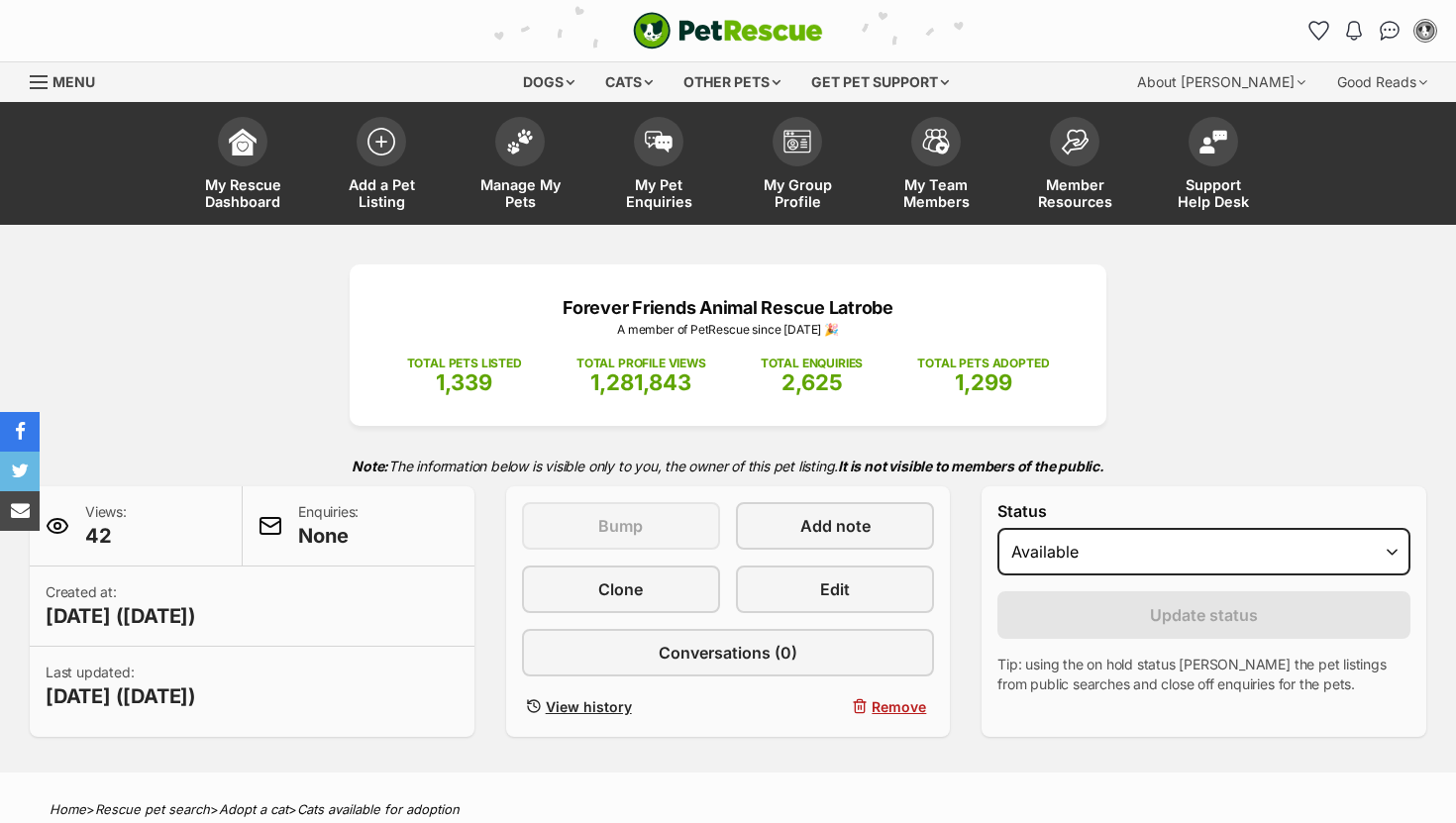 scroll, scrollTop: 185, scrollLeft: 0, axis: vertical 